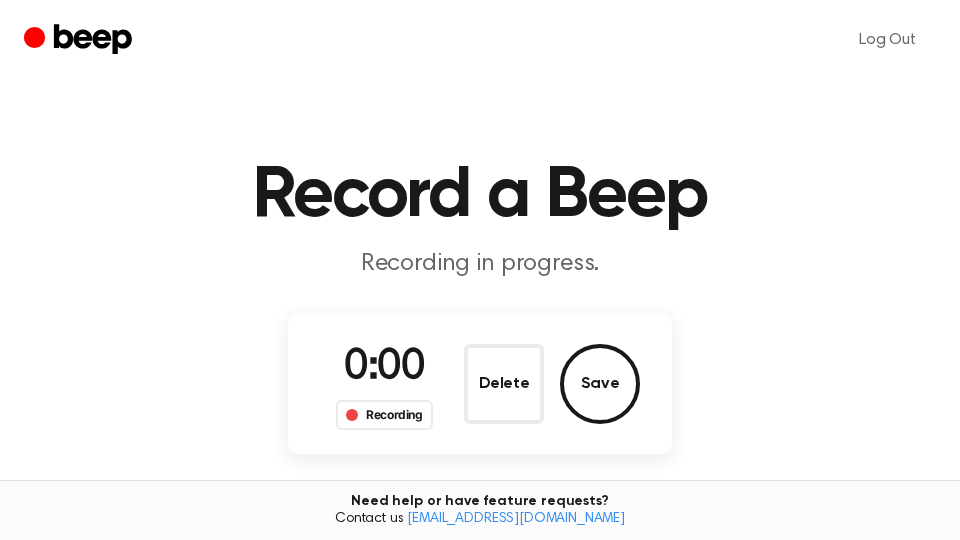 scroll, scrollTop: 0, scrollLeft: 0, axis: both 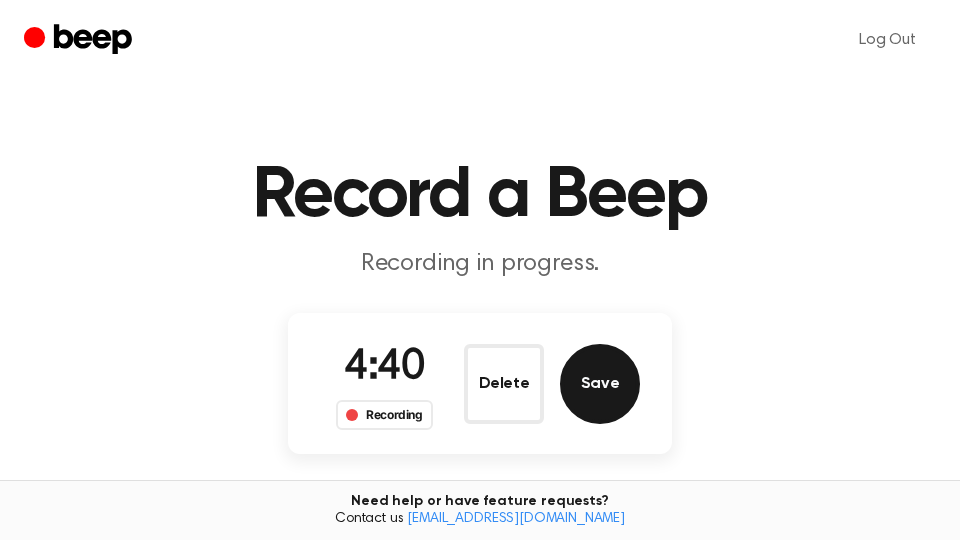 click on "Save" at bounding box center (600, 384) 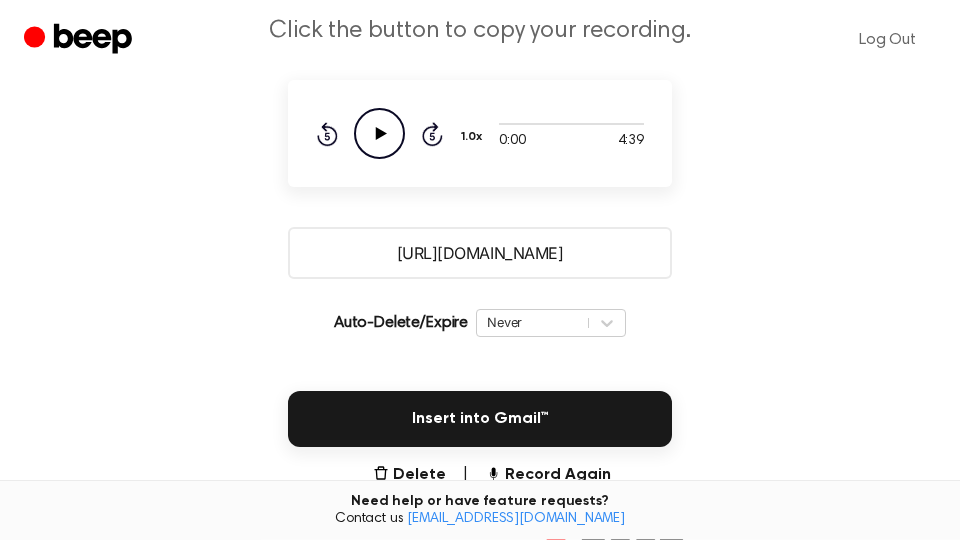 scroll, scrollTop: 340, scrollLeft: 0, axis: vertical 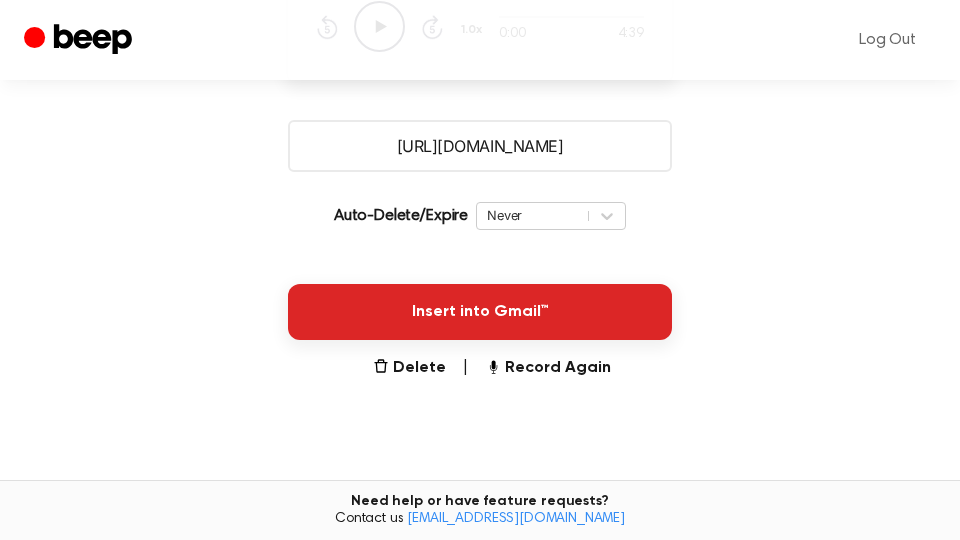 click on "Insert into Gmail™" at bounding box center (480, 312) 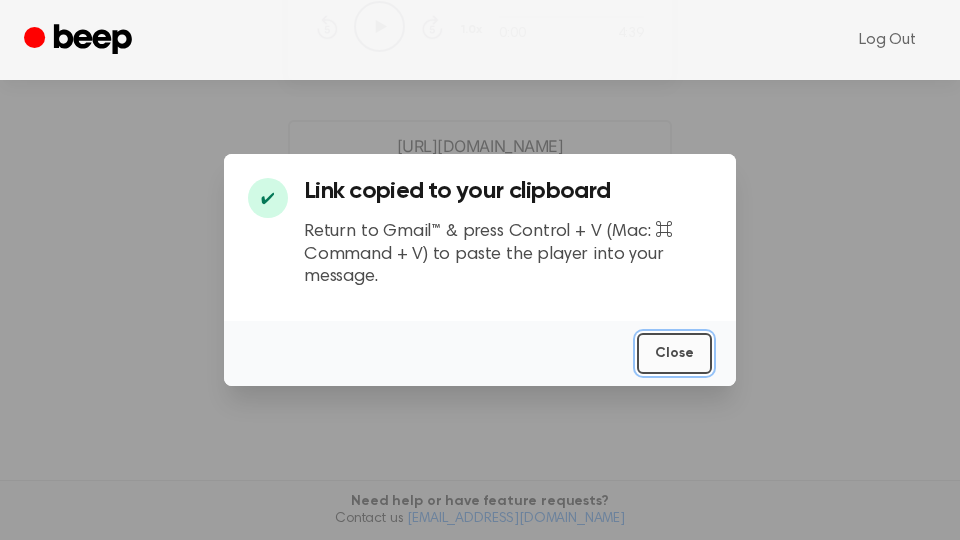 click on "Close" at bounding box center (674, 353) 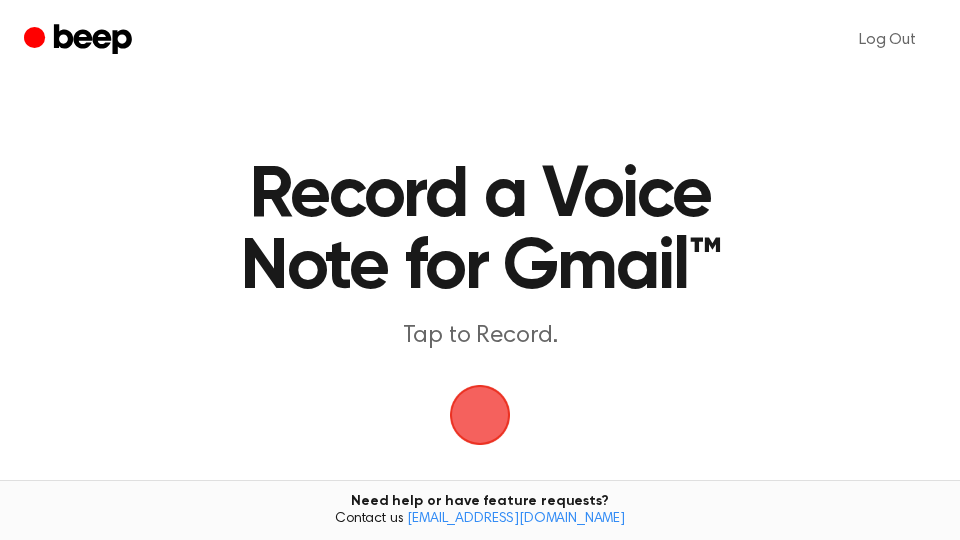 scroll, scrollTop: 0, scrollLeft: 0, axis: both 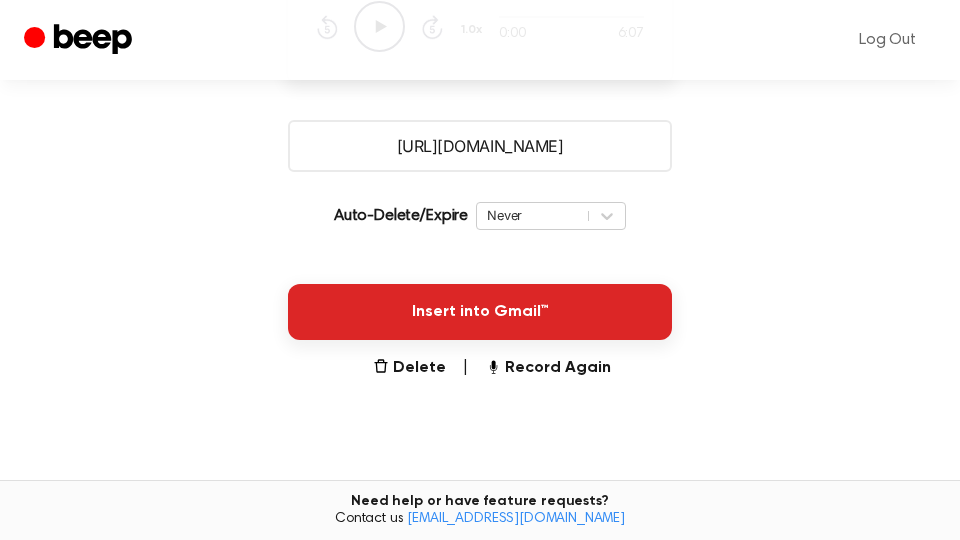 click on "Insert into Gmail™" at bounding box center [480, 312] 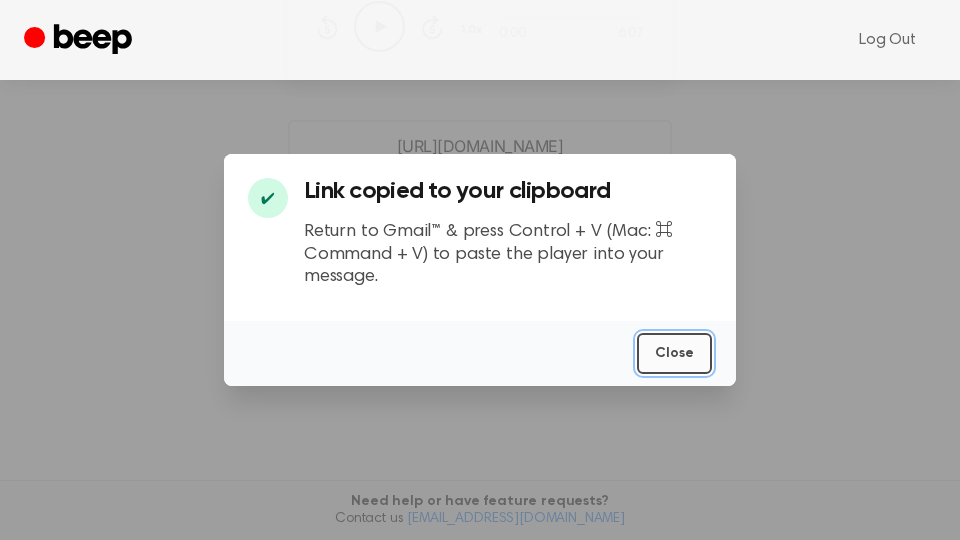 click on "Close" at bounding box center [674, 353] 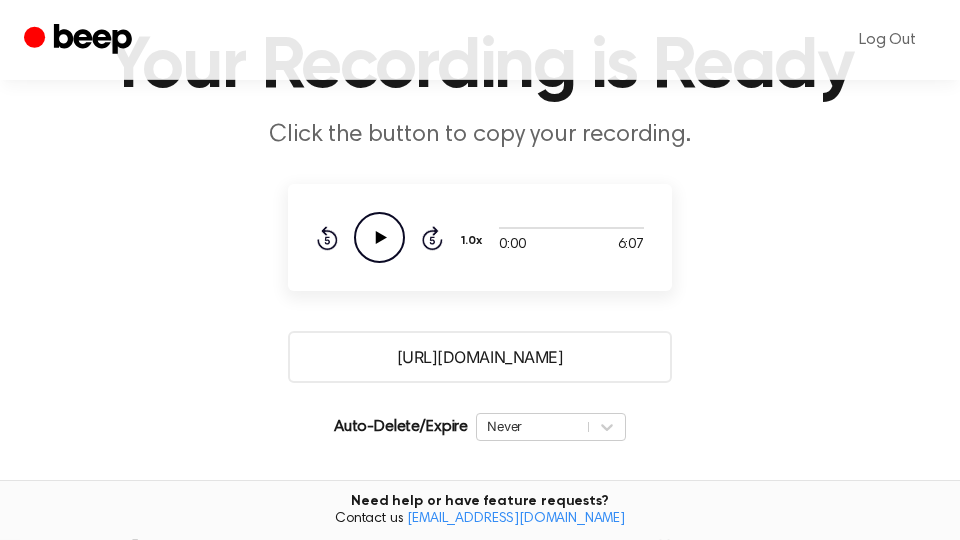 scroll, scrollTop: 0, scrollLeft: 0, axis: both 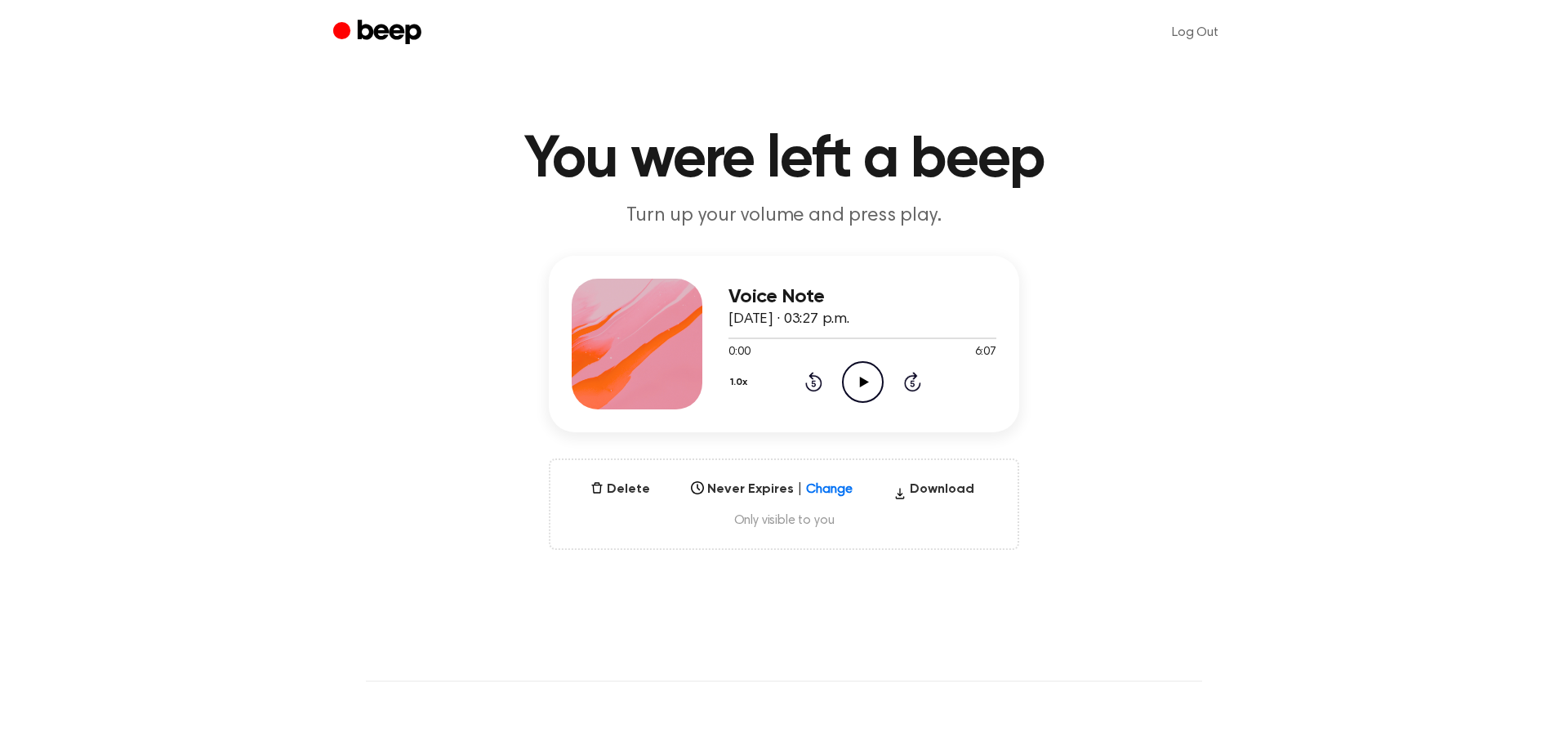 click on "Play Audio" 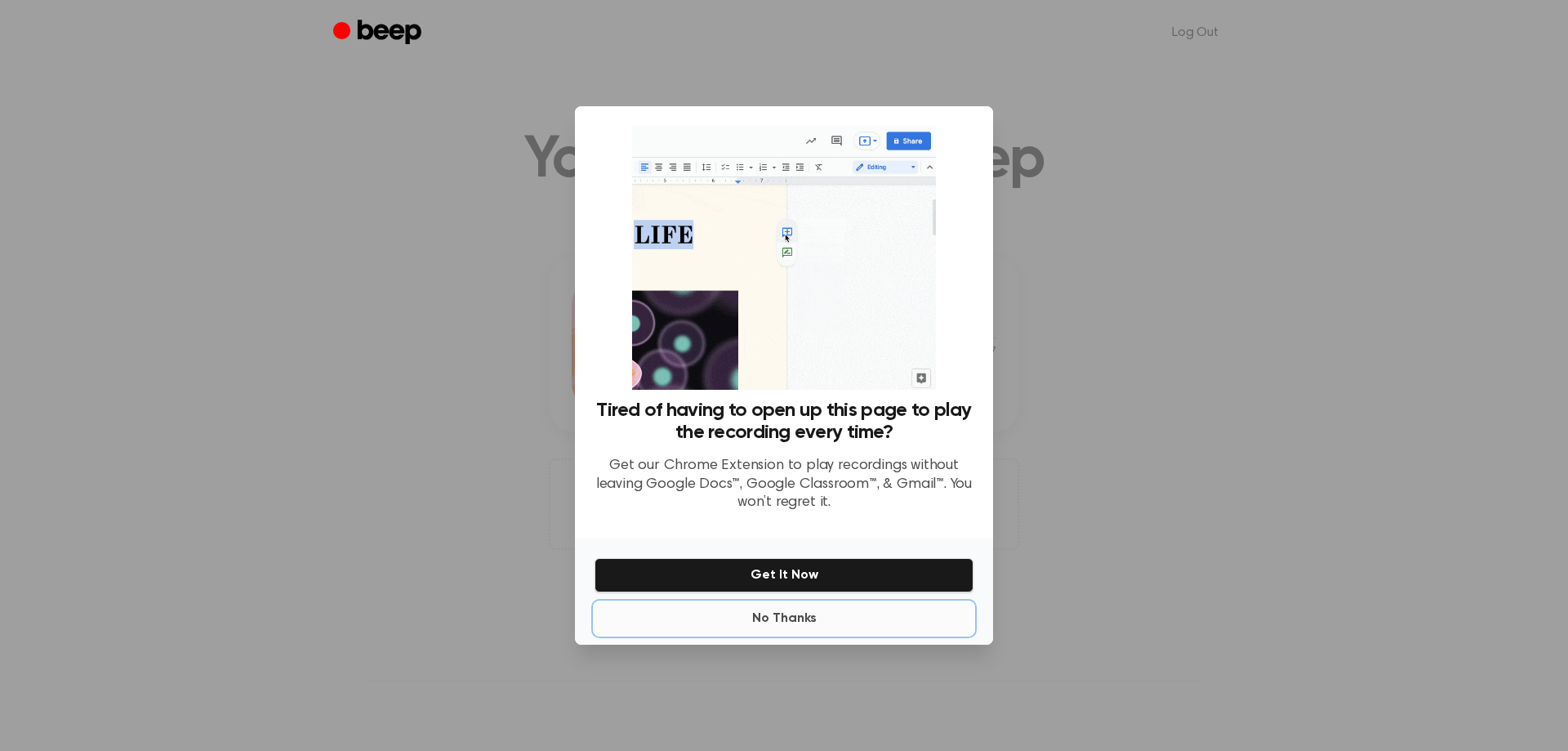 click on "No Thanks" at bounding box center (784, 619) 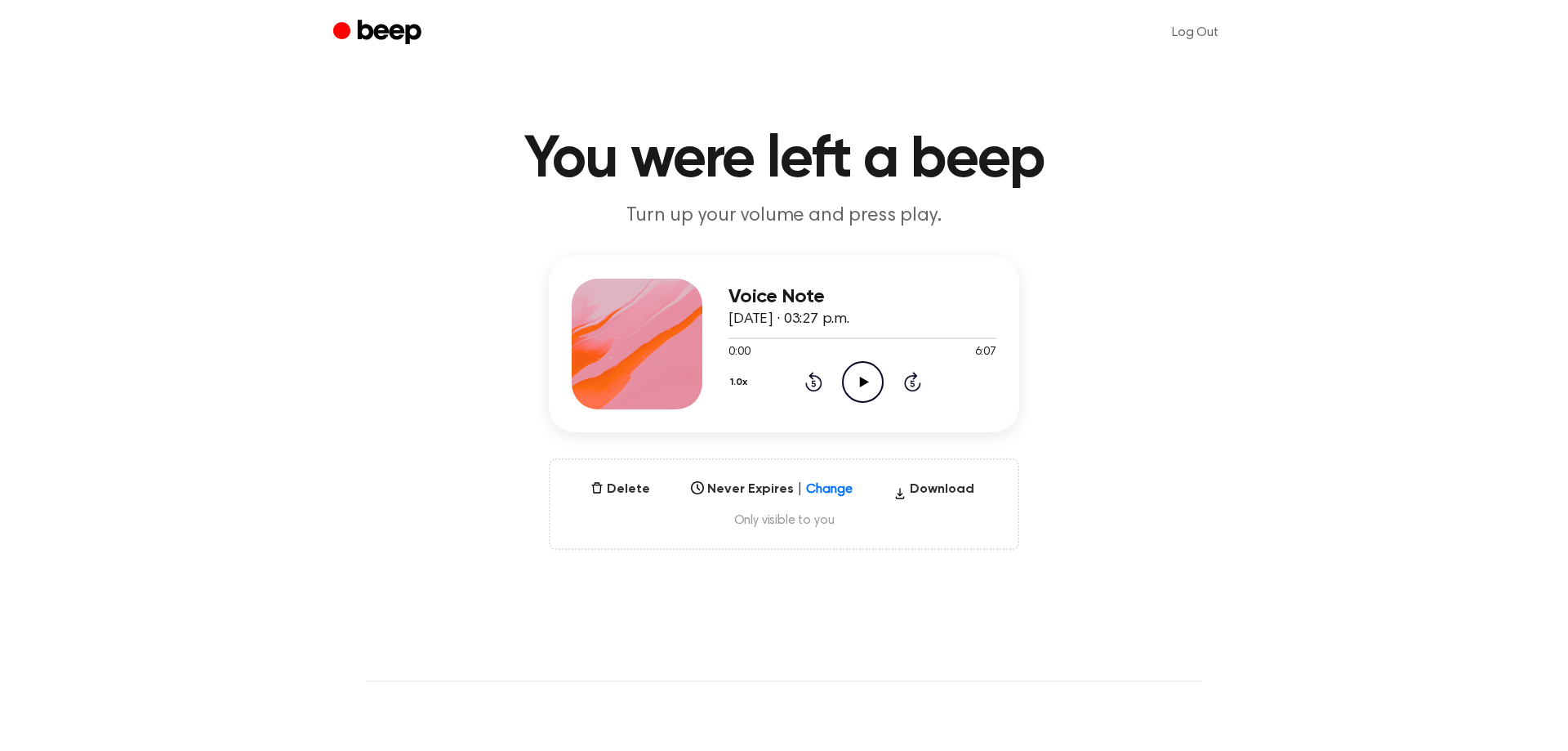 click 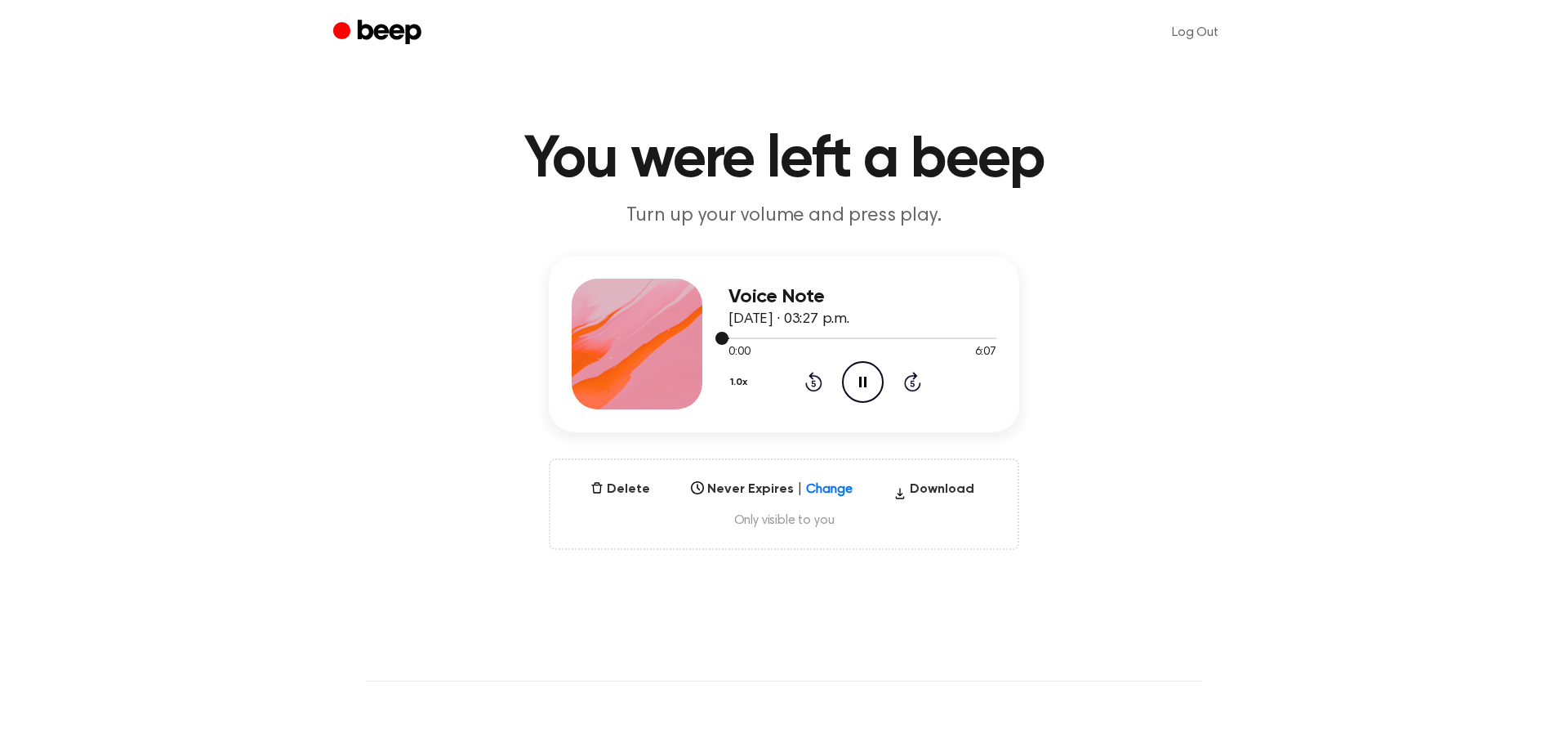 click at bounding box center (862, 338) 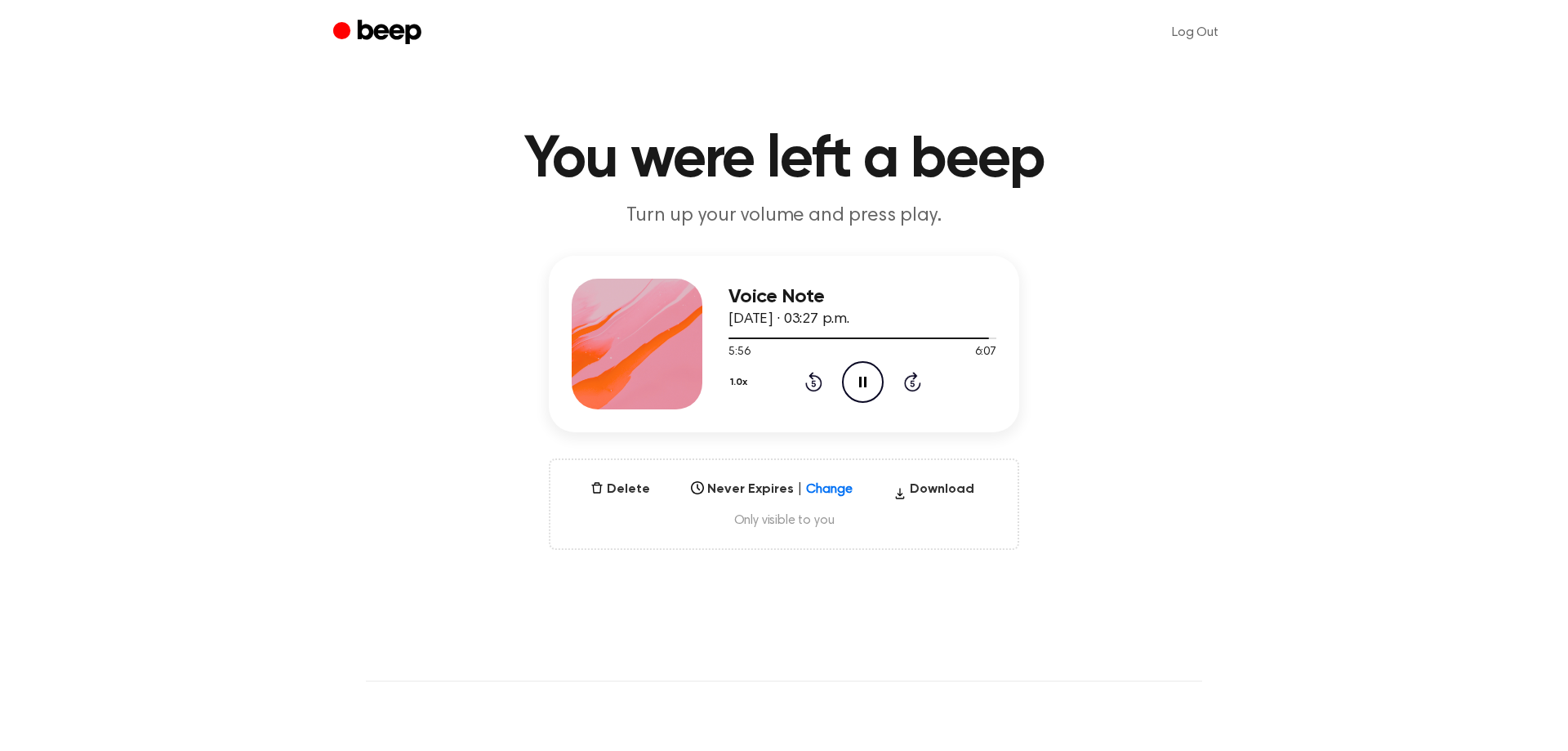click 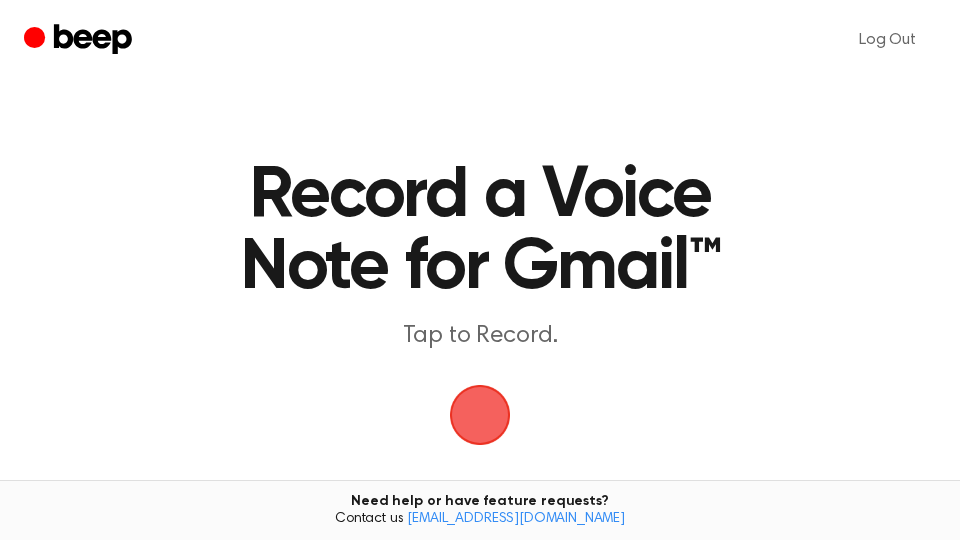 scroll, scrollTop: 0, scrollLeft: 0, axis: both 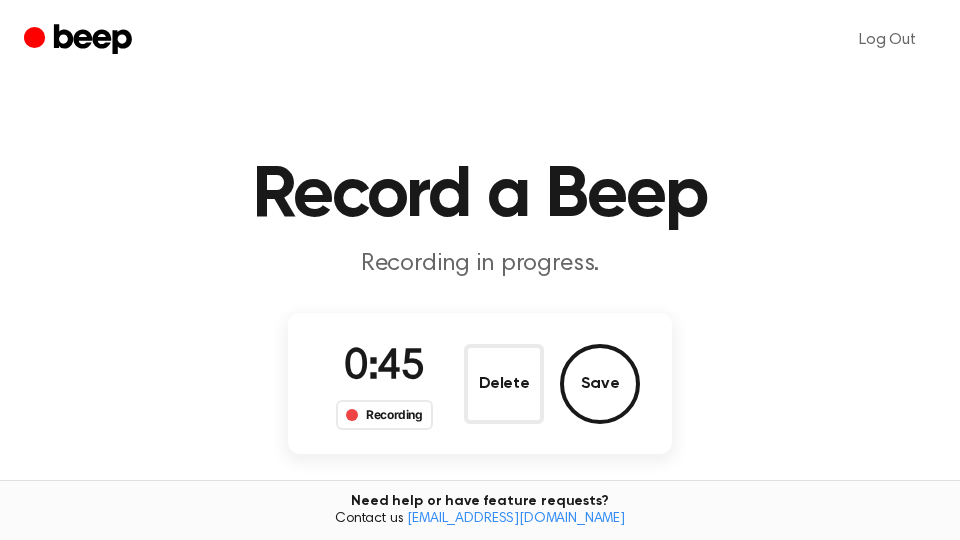 drag, startPoint x: 605, startPoint y: 385, endPoint x: 621, endPoint y: 384, distance: 16.03122 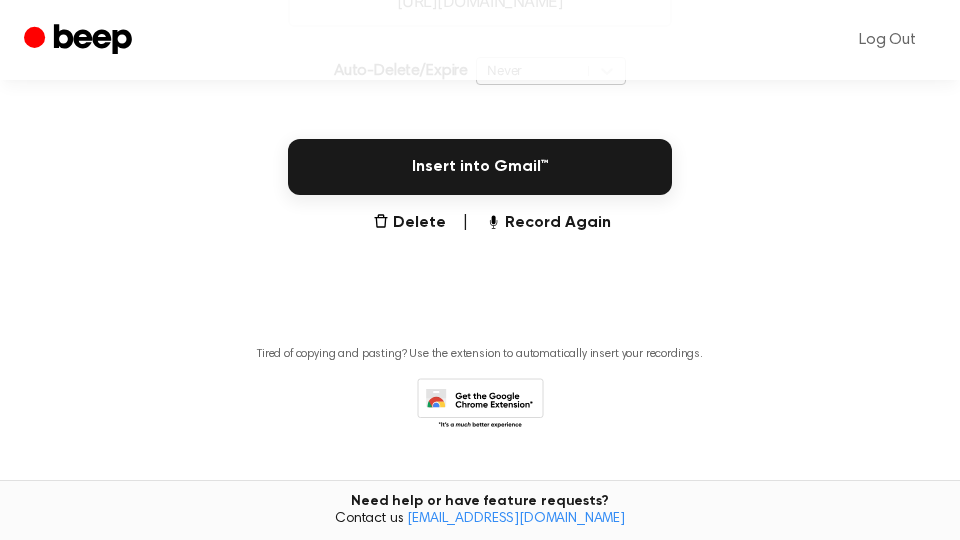 scroll, scrollTop: 530, scrollLeft: 0, axis: vertical 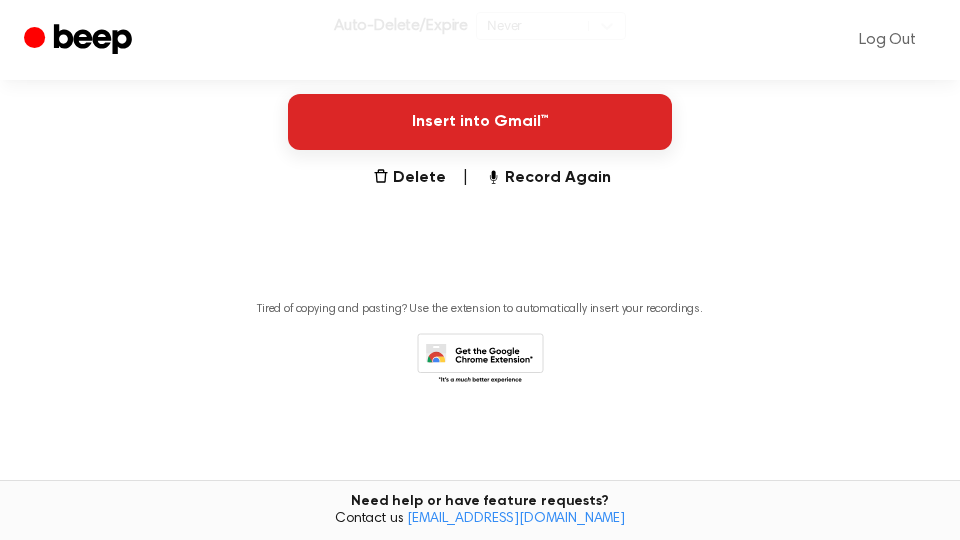 click on "Insert into Gmail™" at bounding box center [480, 122] 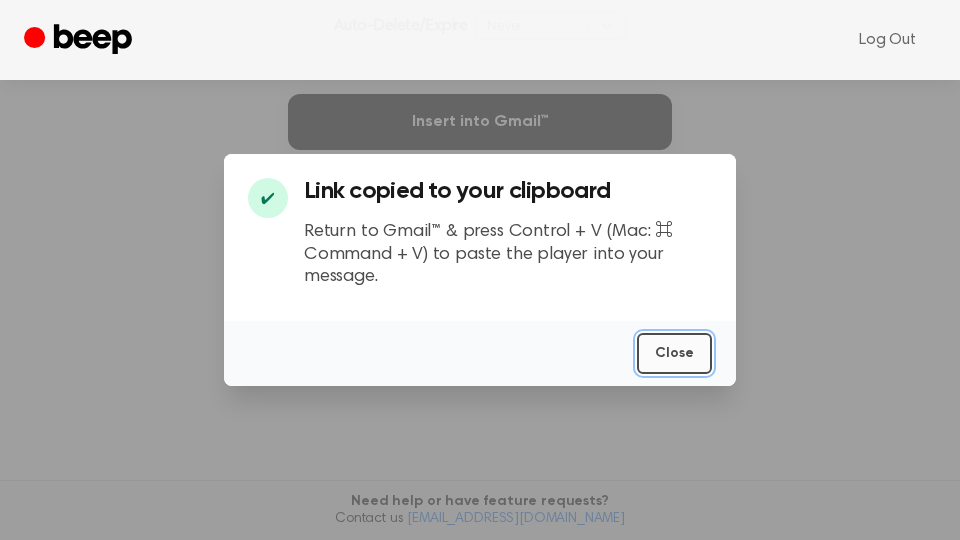 click on "Close" at bounding box center [674, 353] 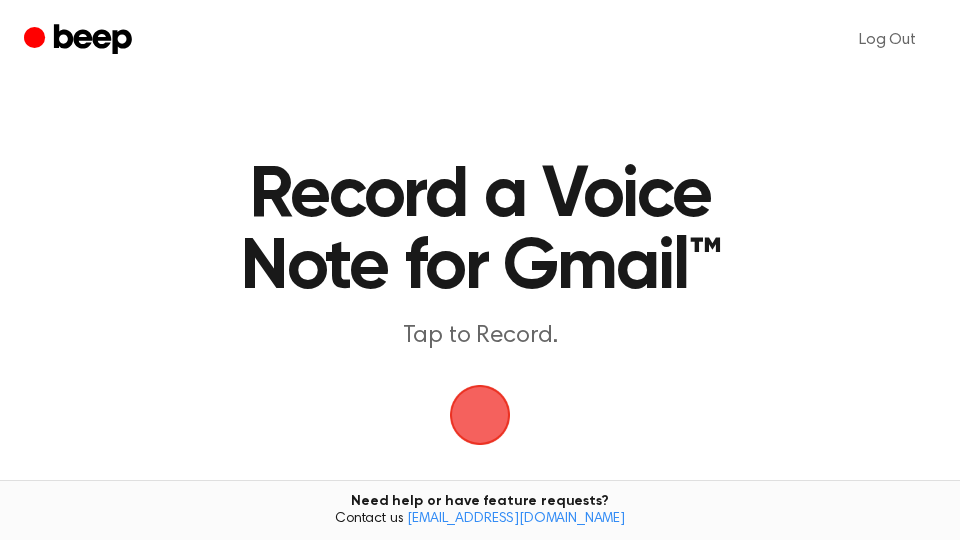 scroll, scrollTop: 0, scrollLeft: 0, axis: both 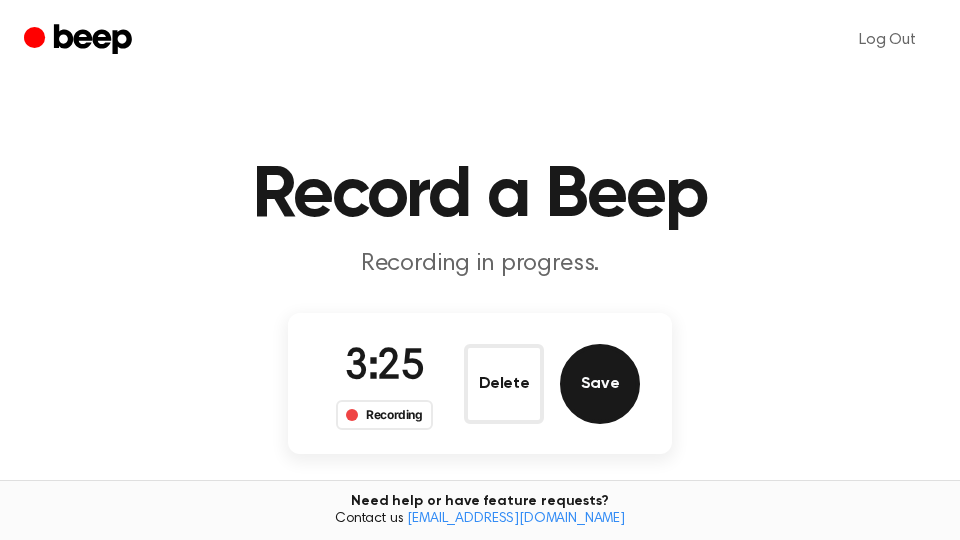 click on "Save" at bounding box center (600, 384) 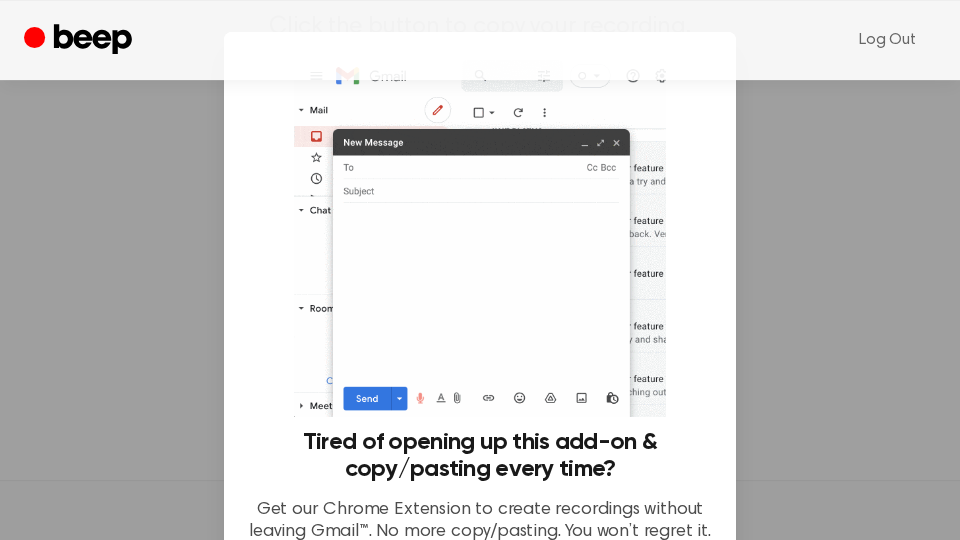 scroll, scrollTop: 340, scrollLeft: 0, axis: vertical 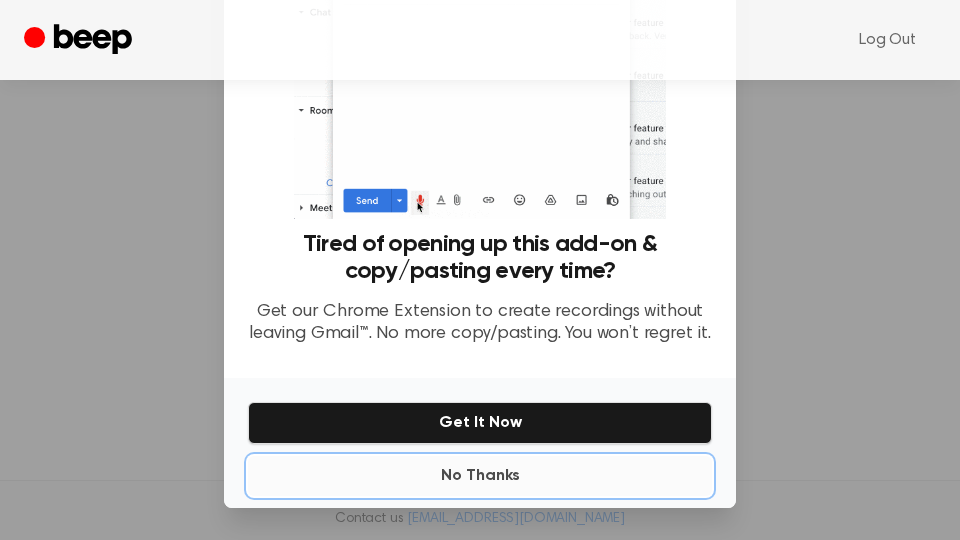 click on "No Thanks" at bounding box center (480, 476) 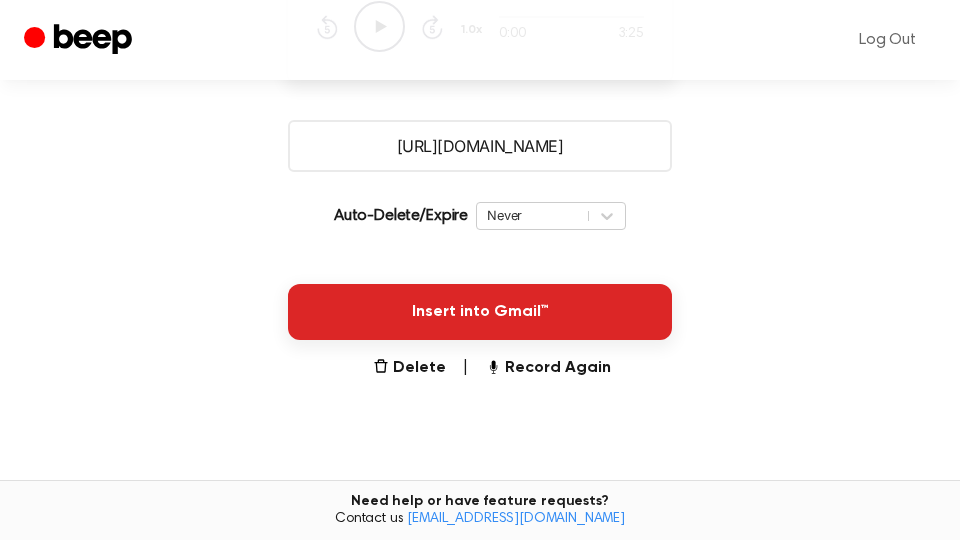 click on "Insert into Gmail™" at bounding box center (480, 312) 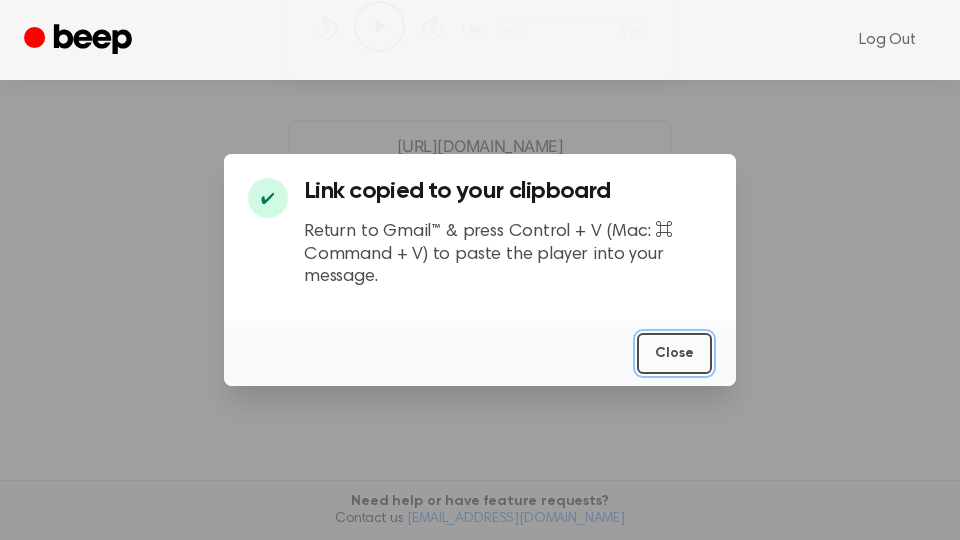 click on "Close" at bounding box center (674, 353) 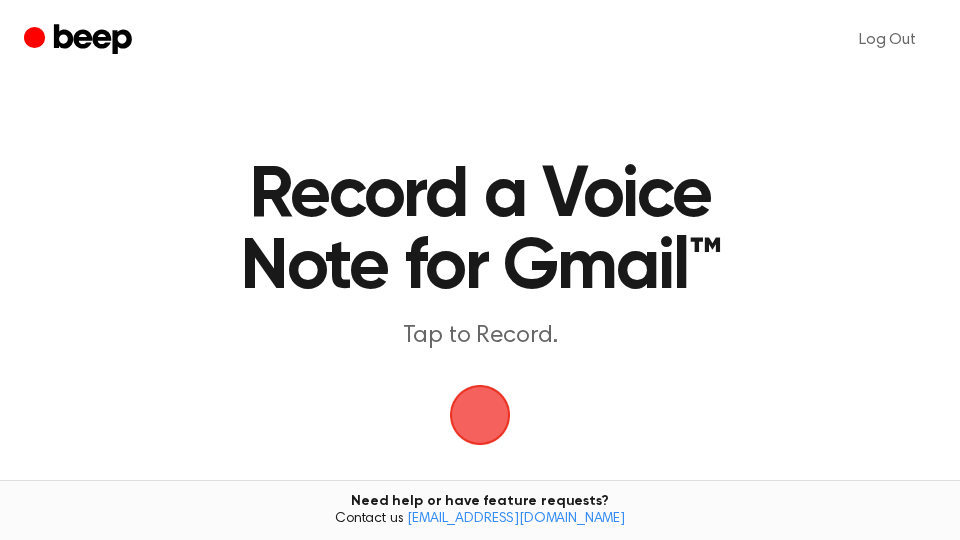 scroll, scrollTop: 0, scrollLeft: 0, axis: both 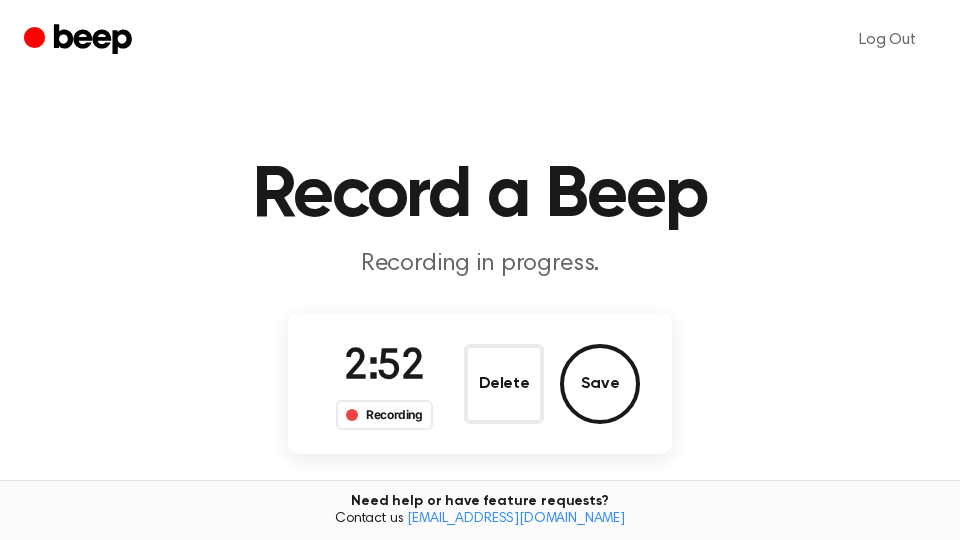 click on "Save" at bounding box center (600, 384) 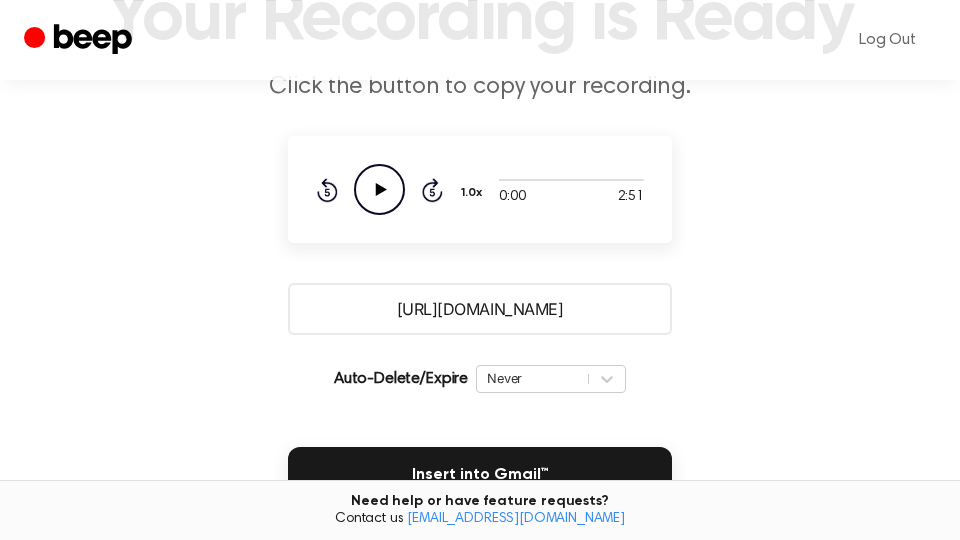 scroll, scrollTop: 340, scrollLeft: 0, axis: vertical 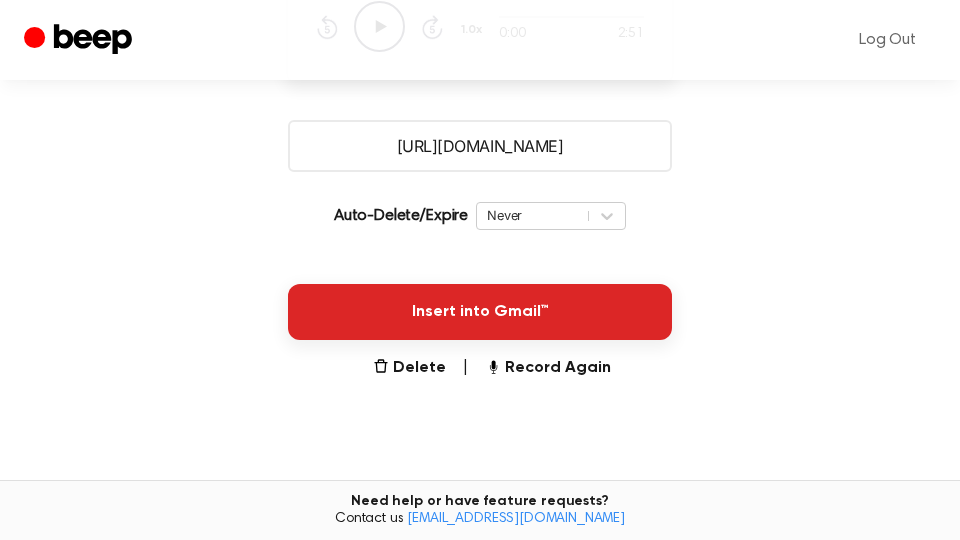 click on "Insert into Gmail™" at bounding box center (480, 312) 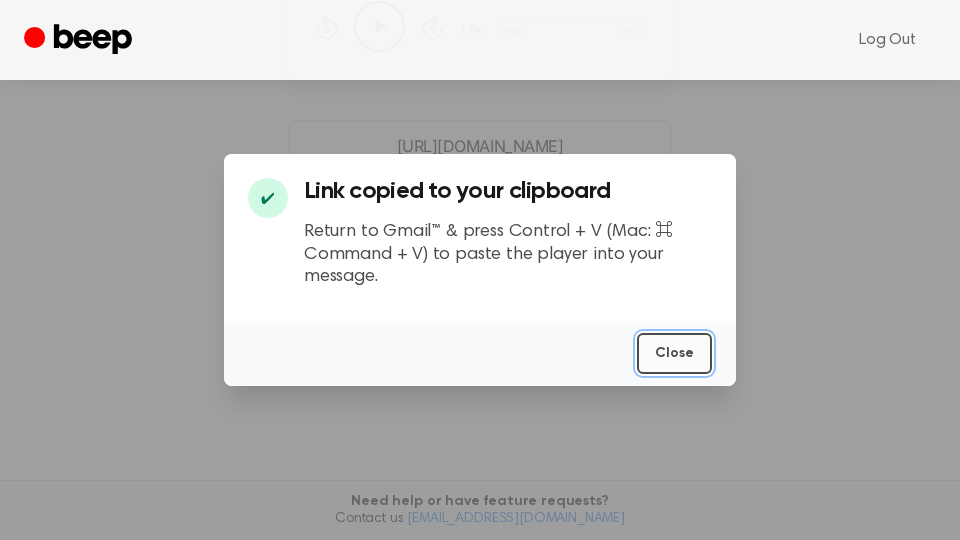 click on "Close" at bounding box center (674, 353) 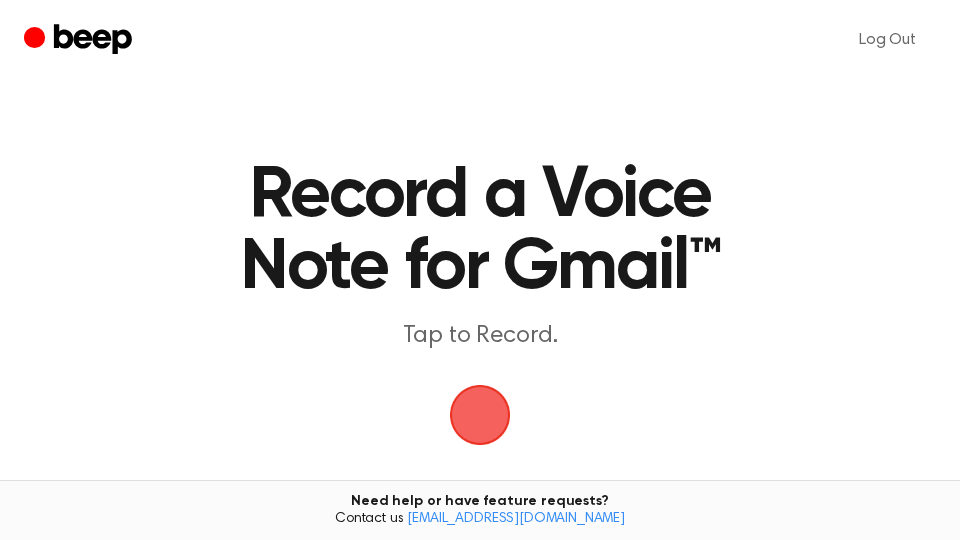 scroll, scrollTop: 0, scrollLeft: 0, axis: both 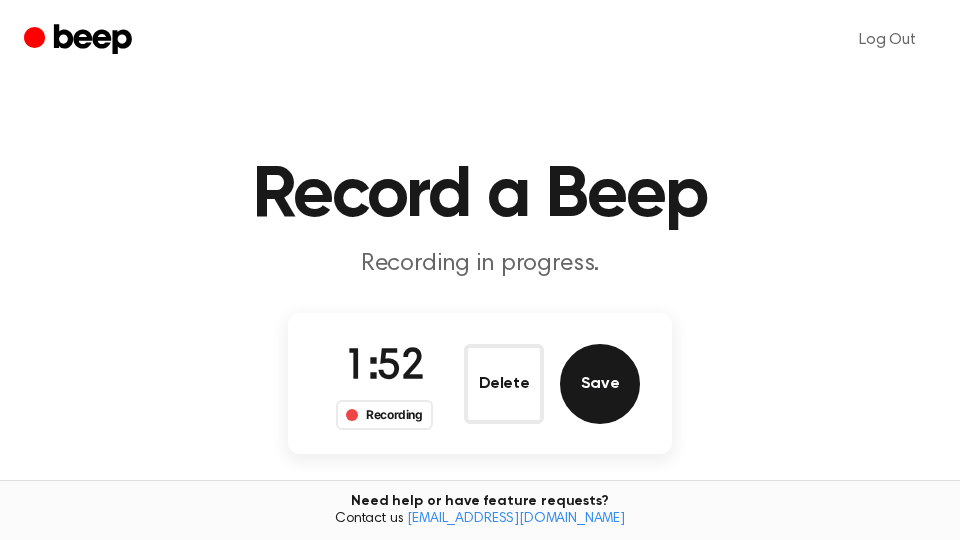 click on "Save" at bounding box center (600, 384) 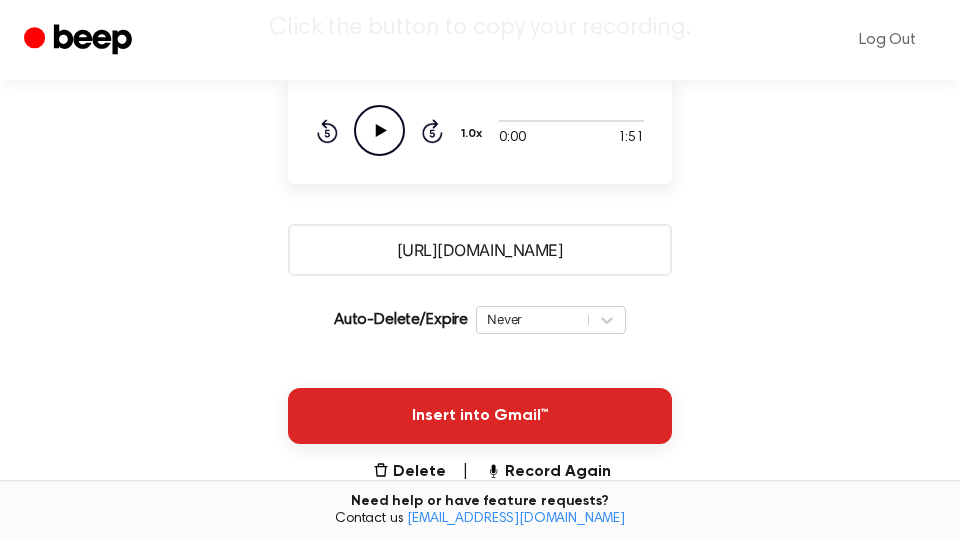 scroll, scrollTop: 340, scrollLeft: 0, axis: vertical 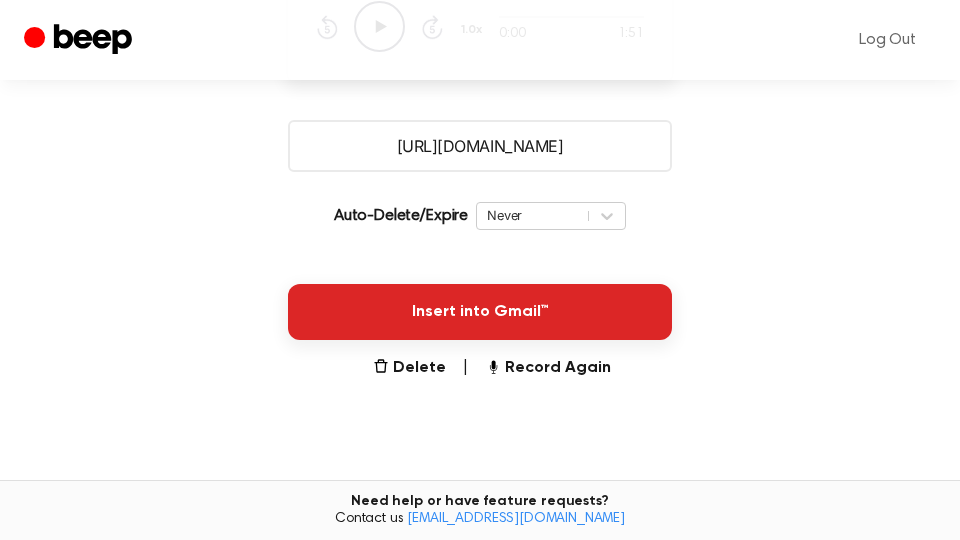 click on "Insert into Gmail™" at bounding box center [480, 312] 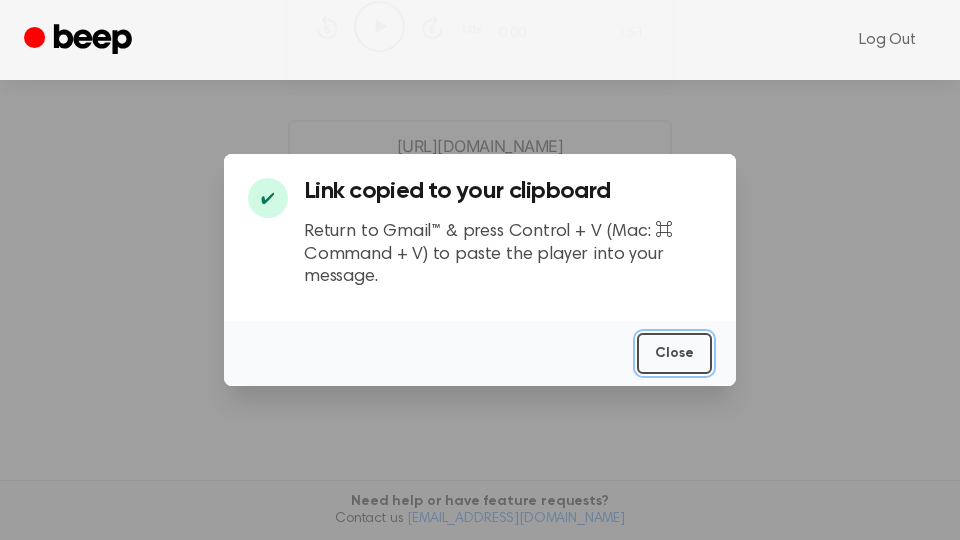 click on "Close" at bounding box center (674, 353) 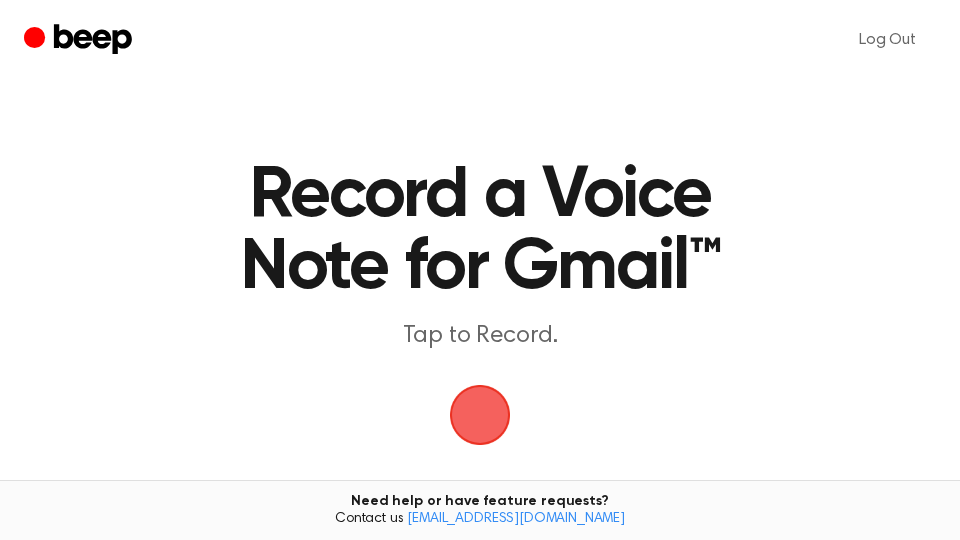 scroll, scrollTop: 0, scrollLeft: 0, axis: both 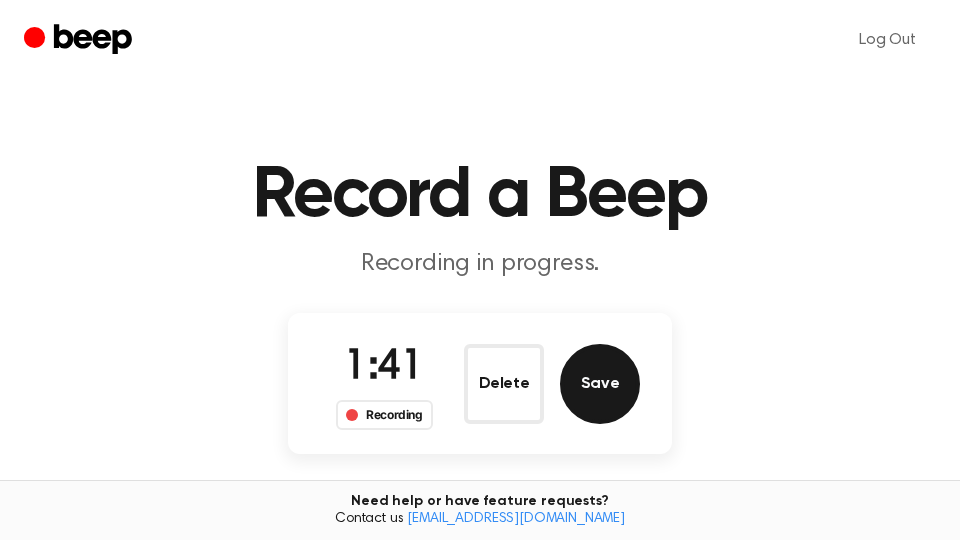 click on "Save" at bounding box center (600, 384) 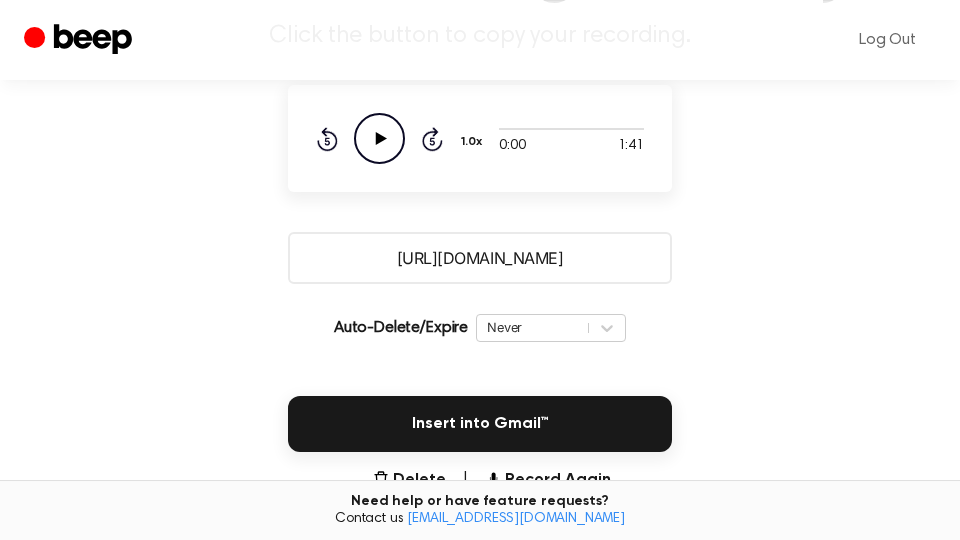 scroll, scrollTop: 340, scrollLeft: 0, axis: vertical 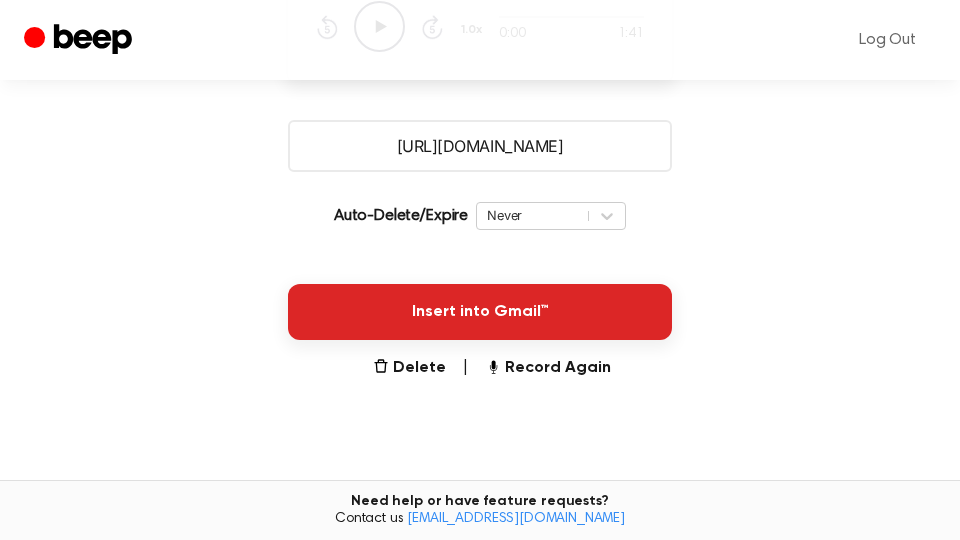 click on "Insert into Gmail™" at bounding box center (480, 312) 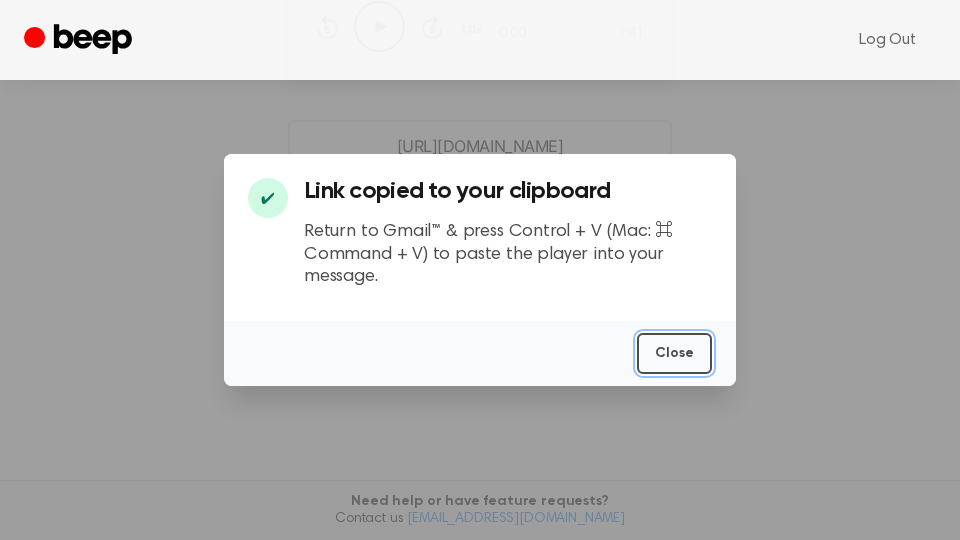 drag, startPoint x: 688, startPoint y: 355, endPoint x: 425, endPoint y: 294, distance: 269.98148 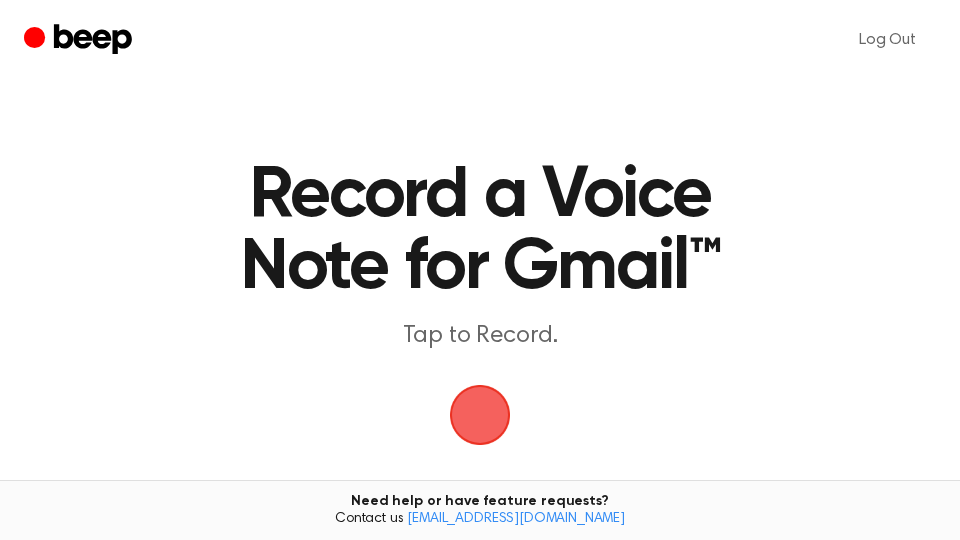 scroll, scrollTop: 0, scrollLeft: 0, axis: both 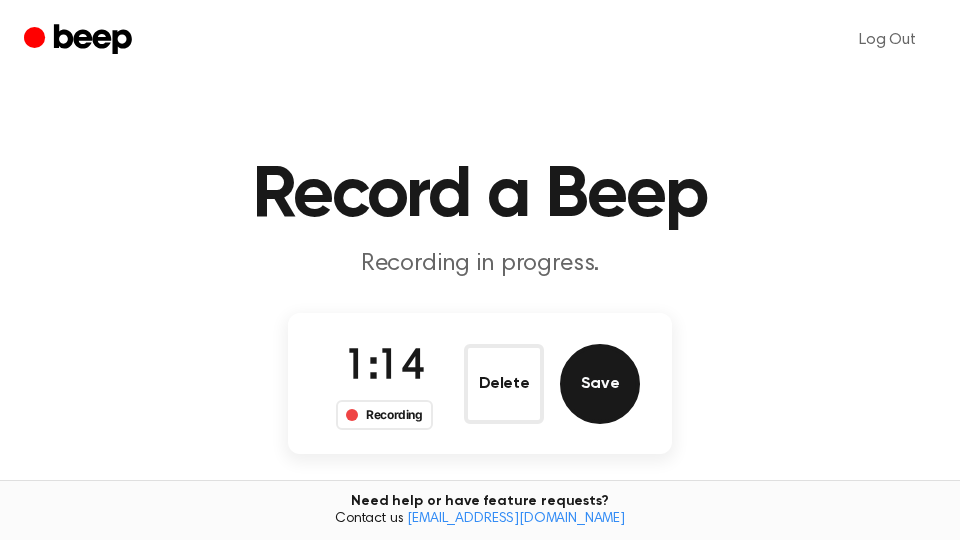 click on "Save" at bounding box center [600, 384] 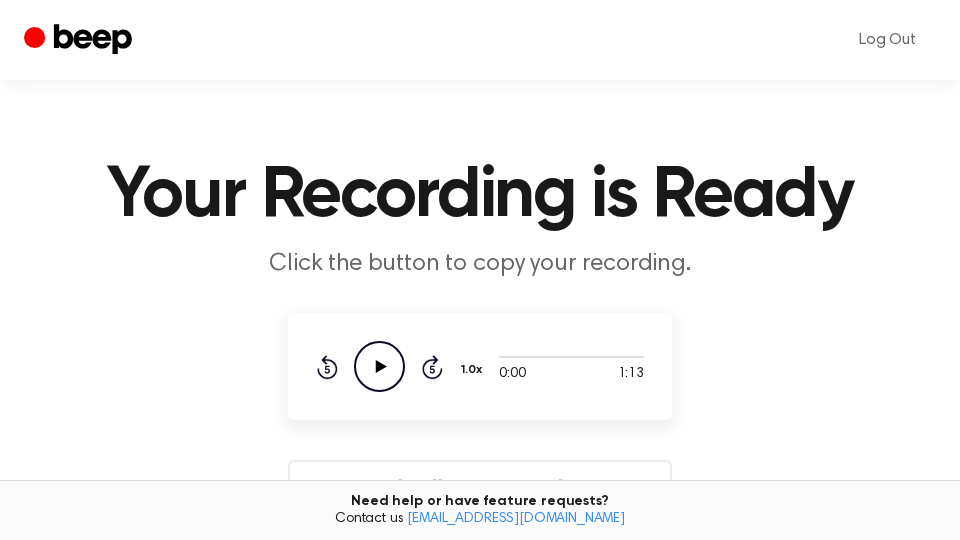 scroll, scrollTop: 340, scrollLeft: 0, axis: vertical 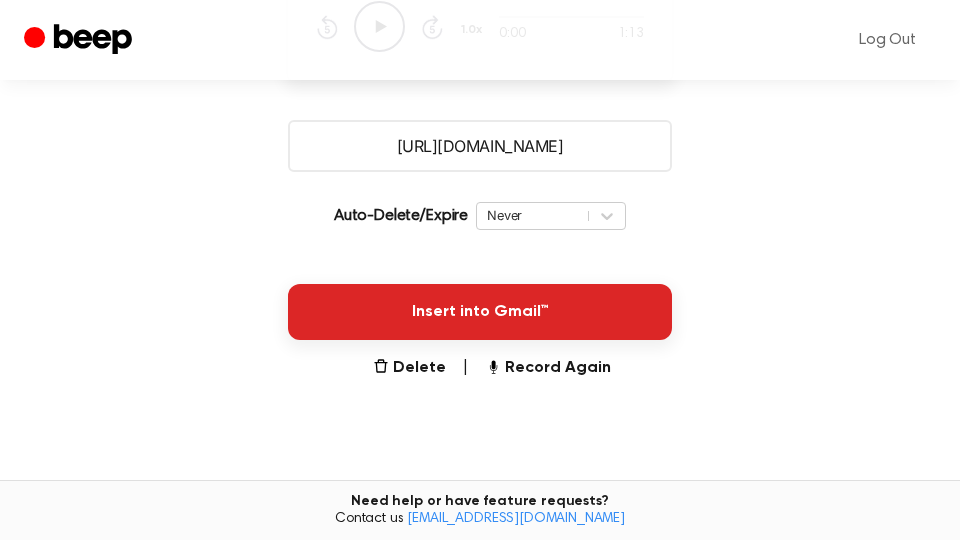 click on "Insert into Gmail™" at bounding box center (480, 312) 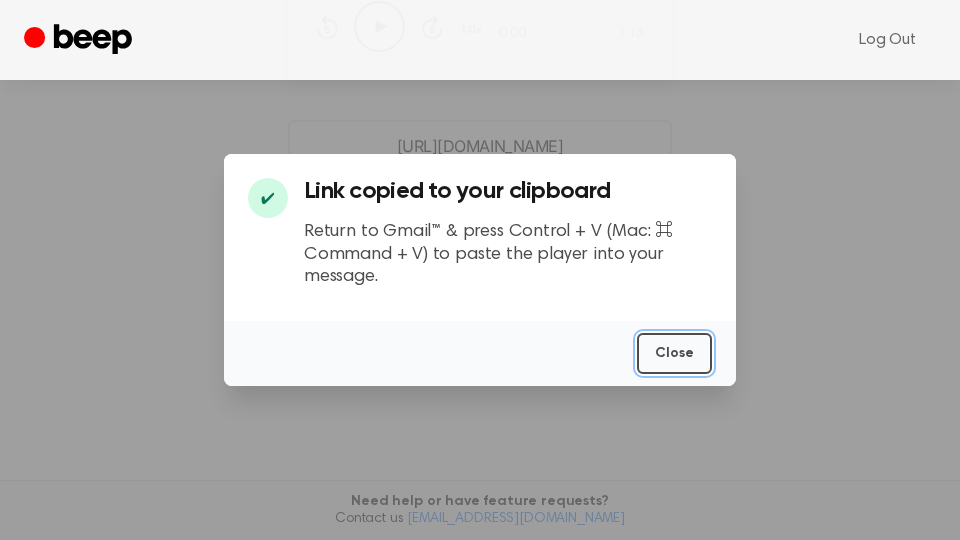 drag, startPoint x: 697, startPoint y: 365, endPoint x: 506, endPoint y: 330, distance: 194.18033 